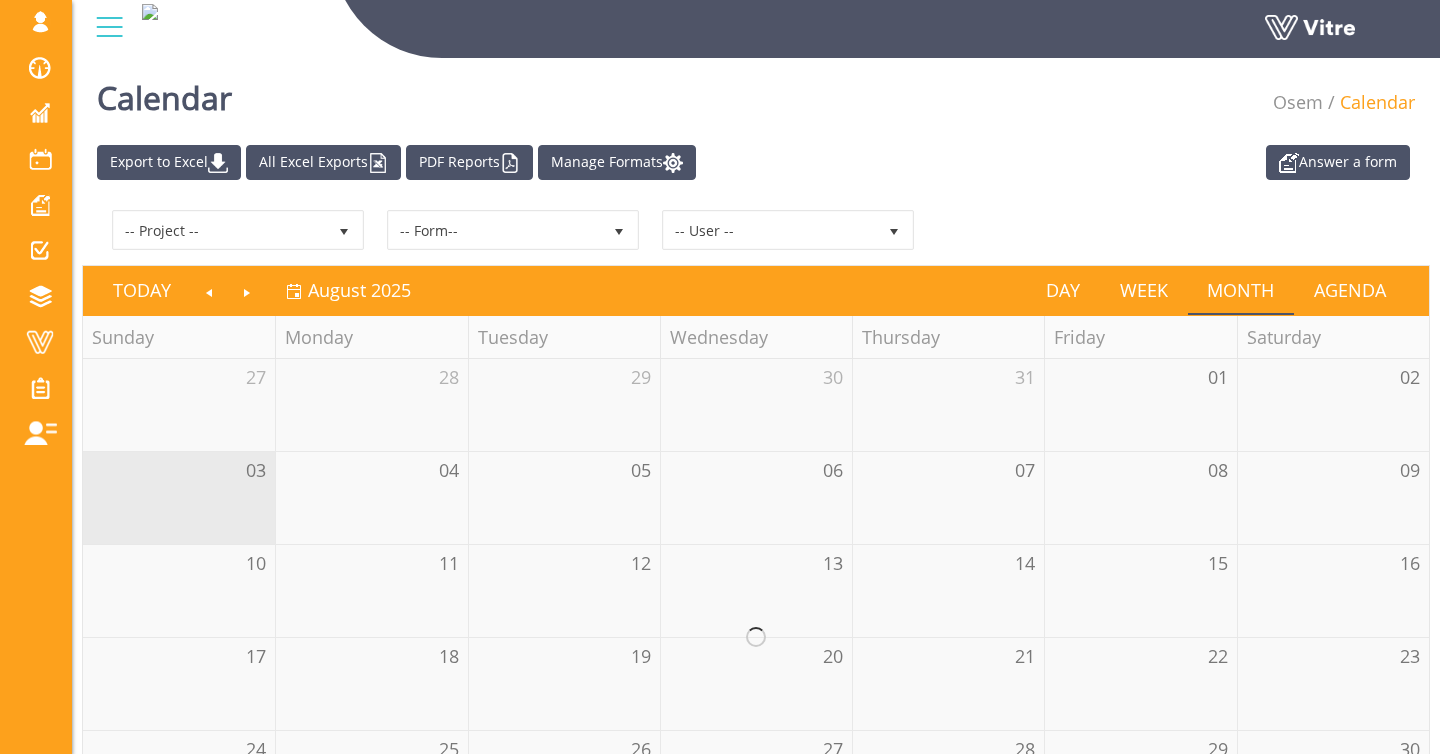 scroll, scrollTop: 0, scrollLeft: 0, axis: both 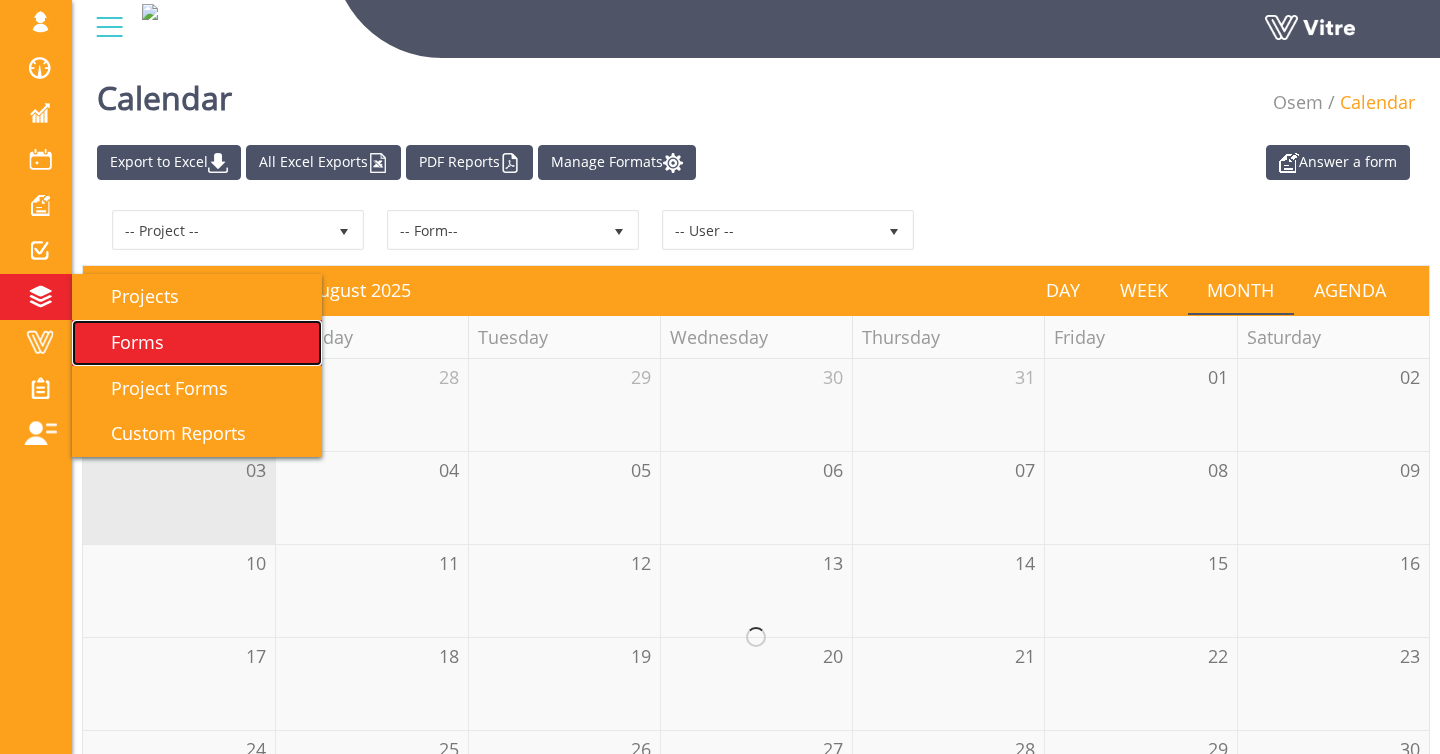 click on "Forms" at bounding box center [125, 342] 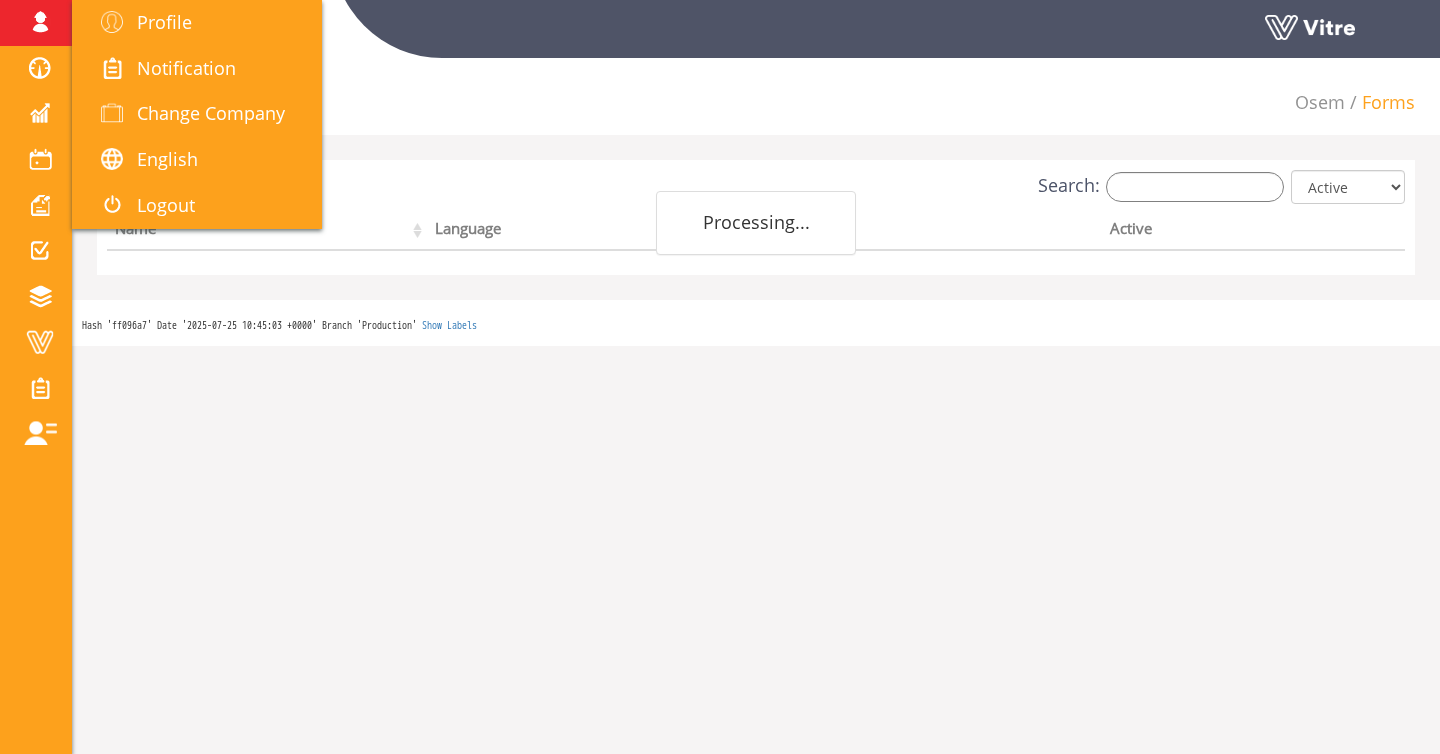 scroll, scrollTop: 0, scrollLeft: 0, axis: both 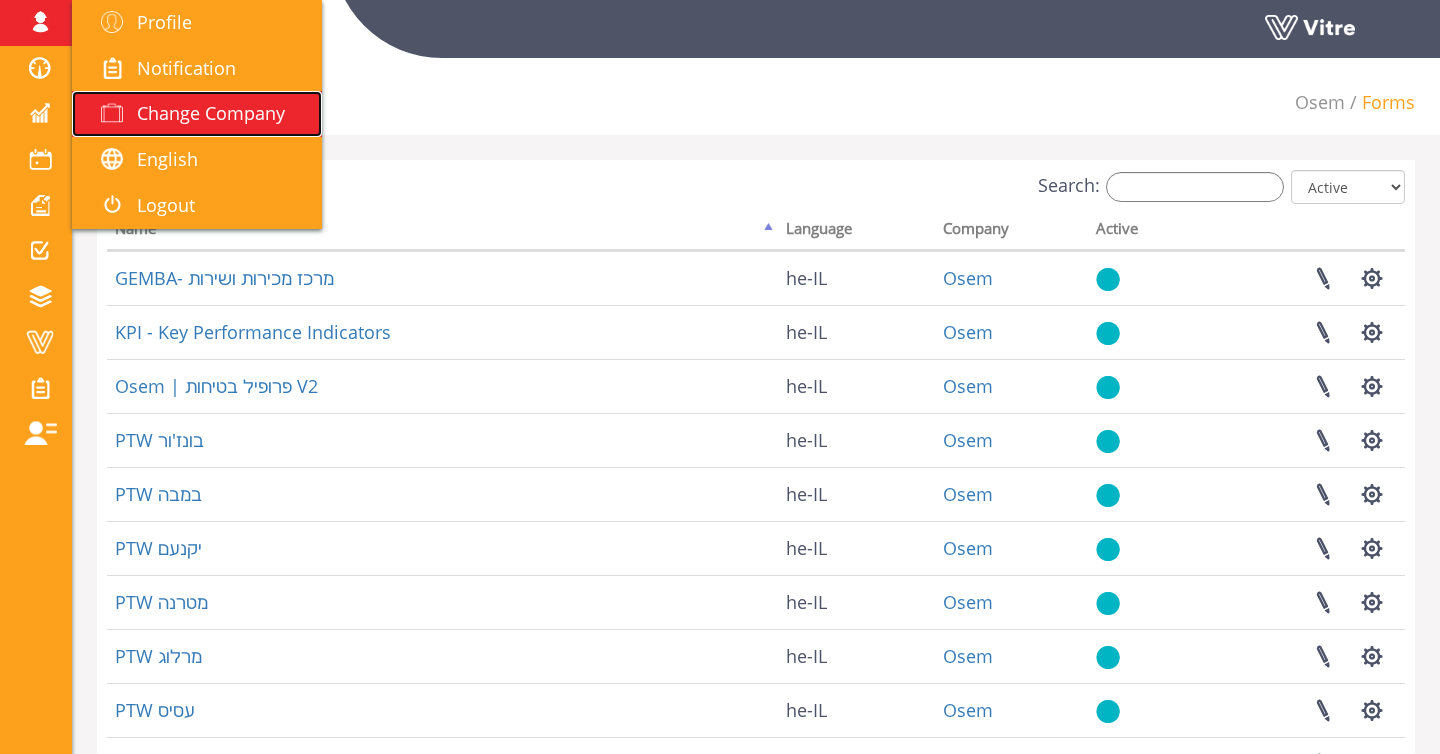 click on "Change Company" at bounding box center [211, 113] 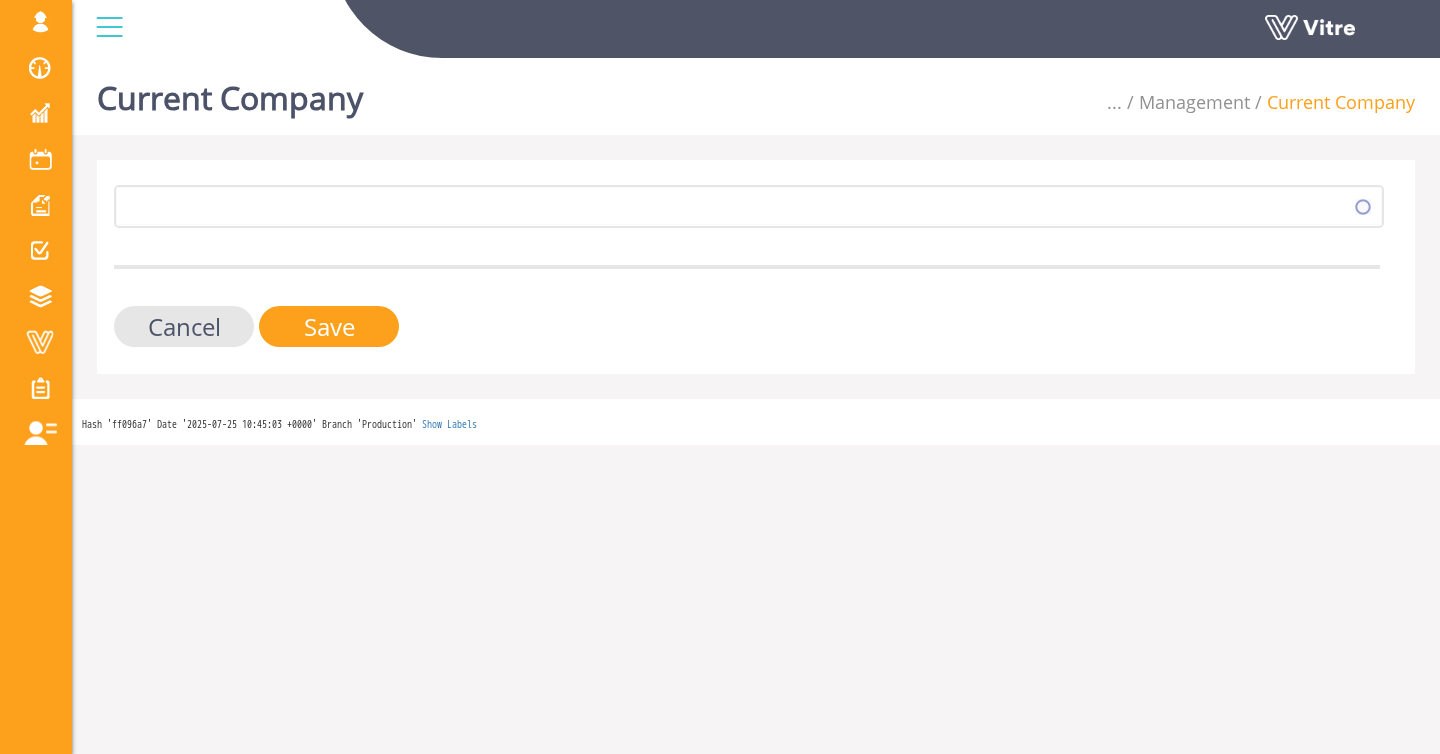 scroll, scrollTop: 0, scrollLeft: 0, axis: both 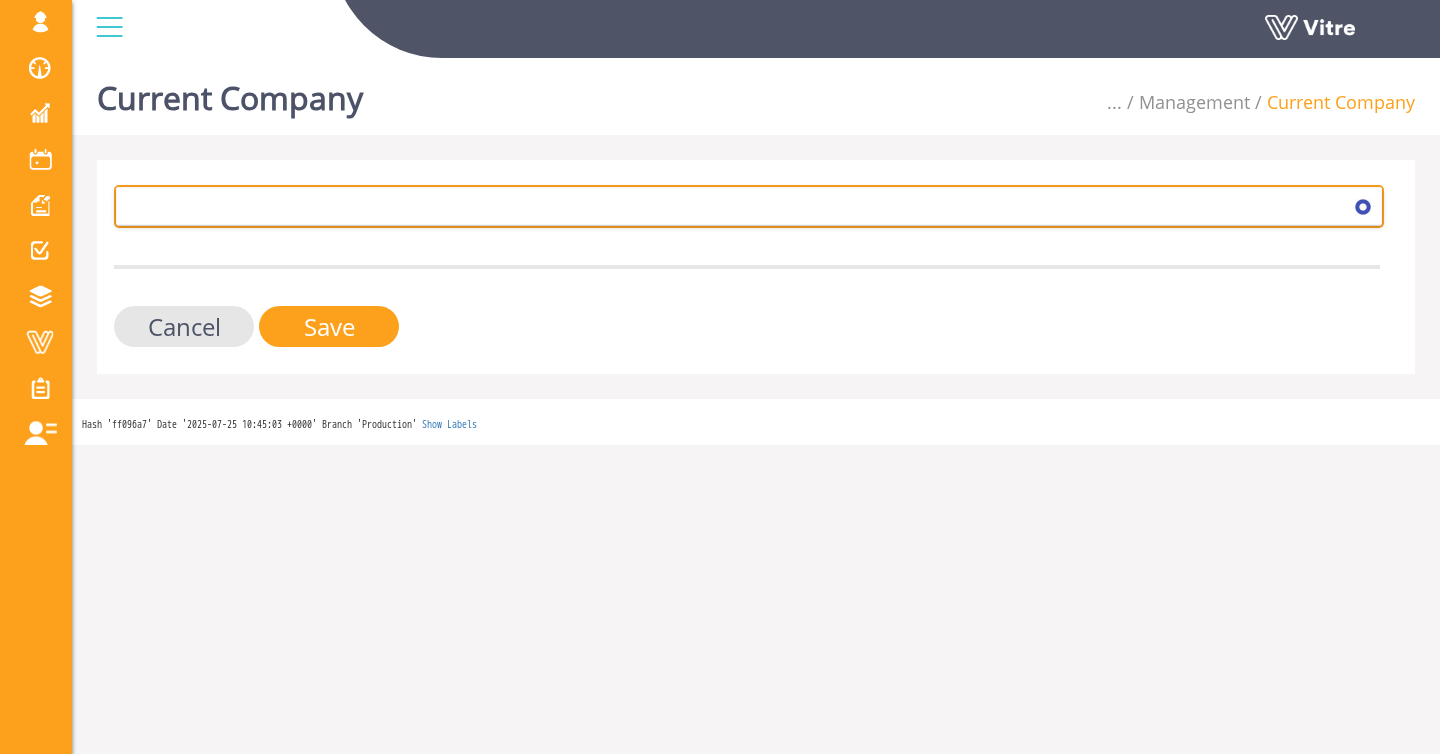 click at bounding box center (731, 206) 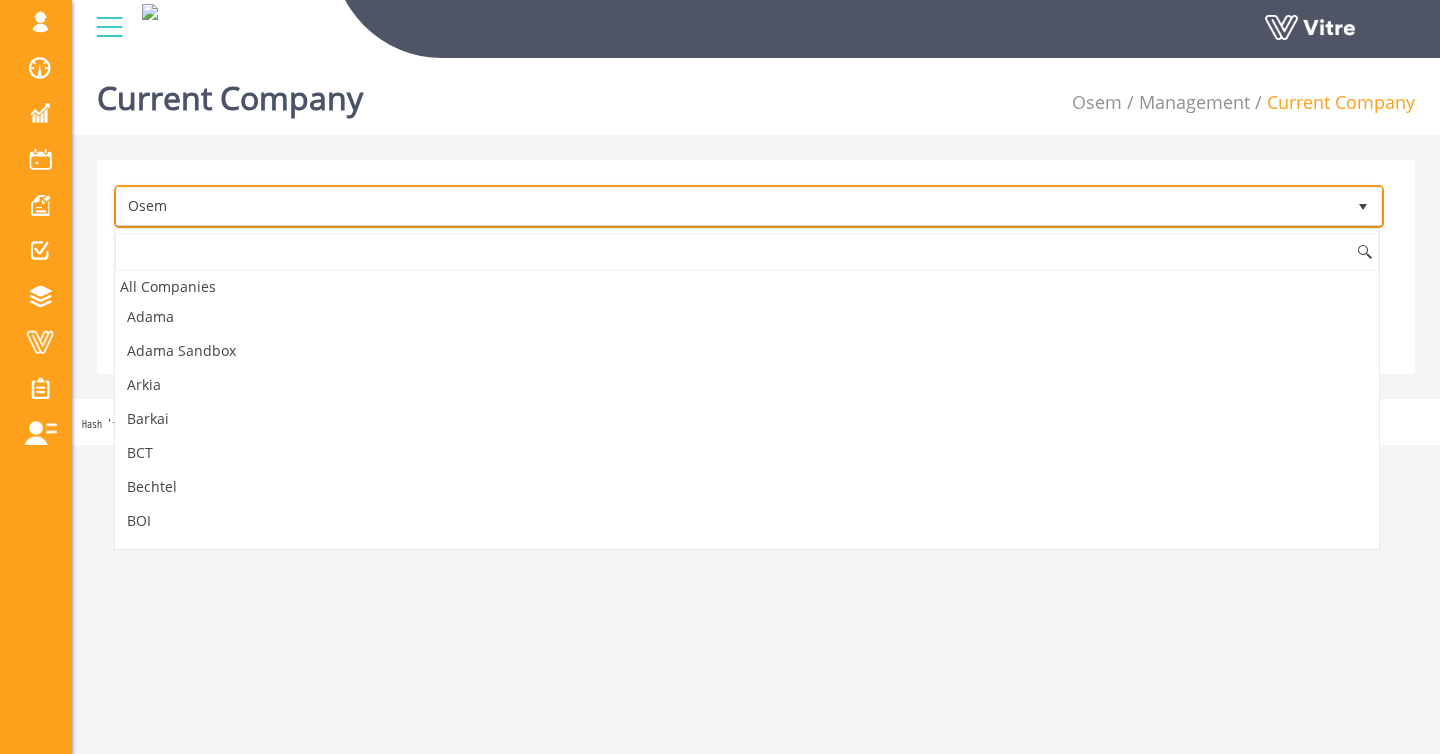 scroll, scrollTop: 1591, scrollLeft: 0, axis: vertical 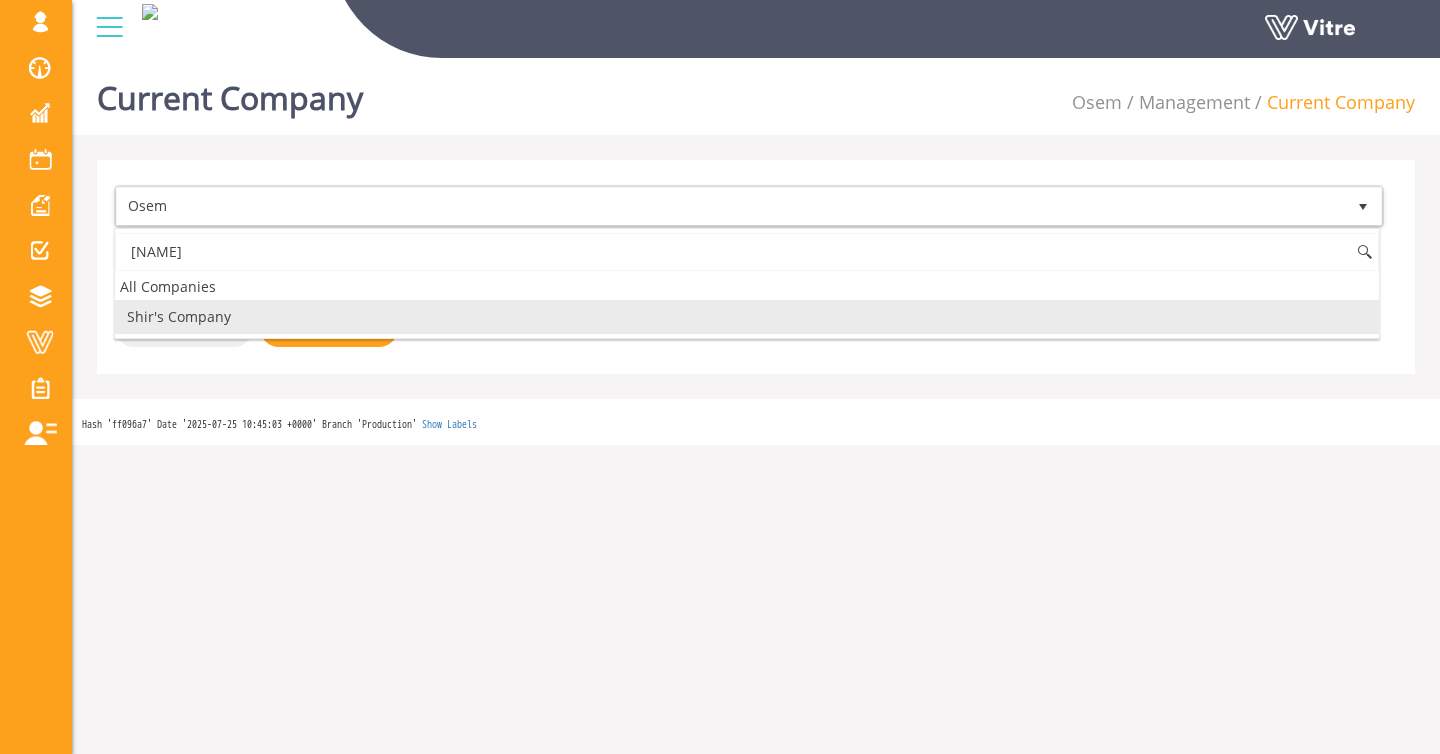 drag, startPoint x: 220, startPoint y: 312, endPoint x: 236, endPoint y: 318, distance: 17.088007 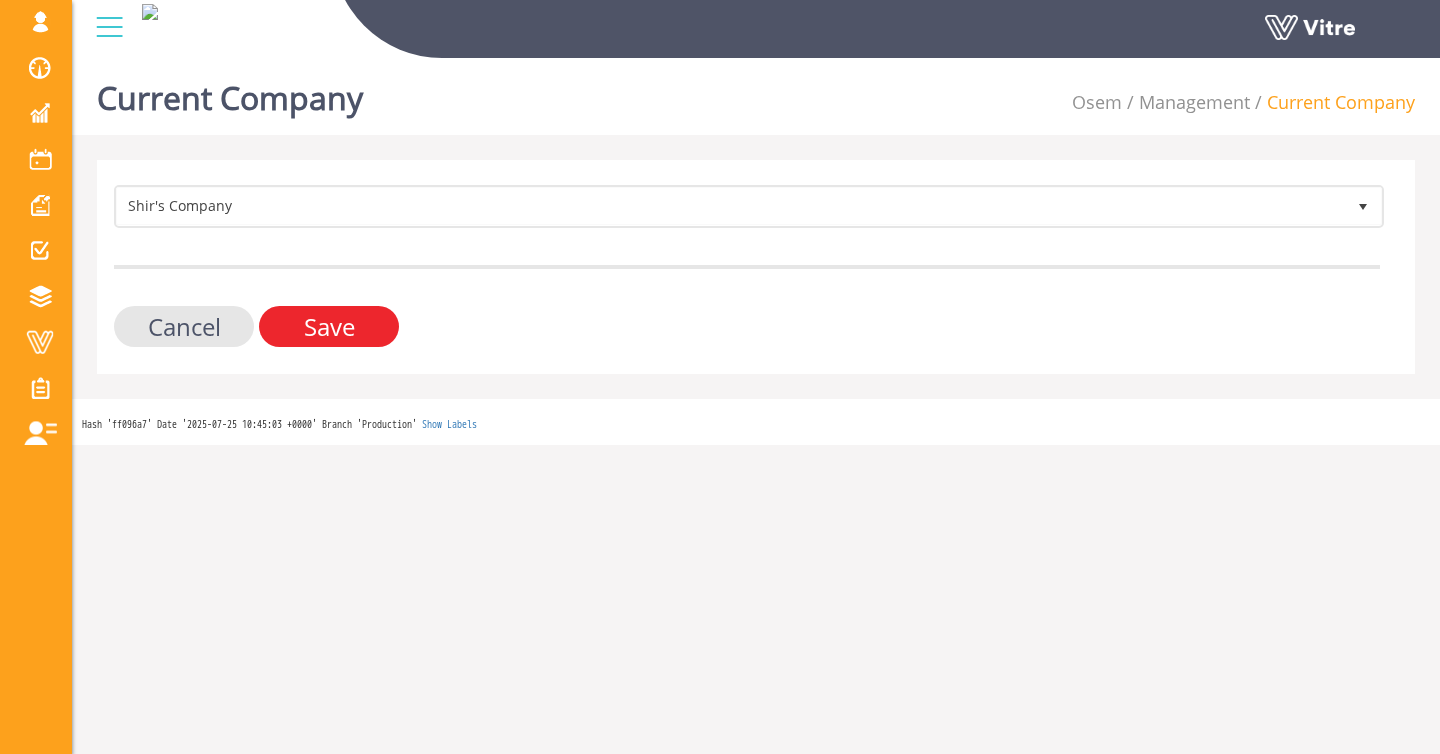 click on "Save" at bounding box center (329, 326) 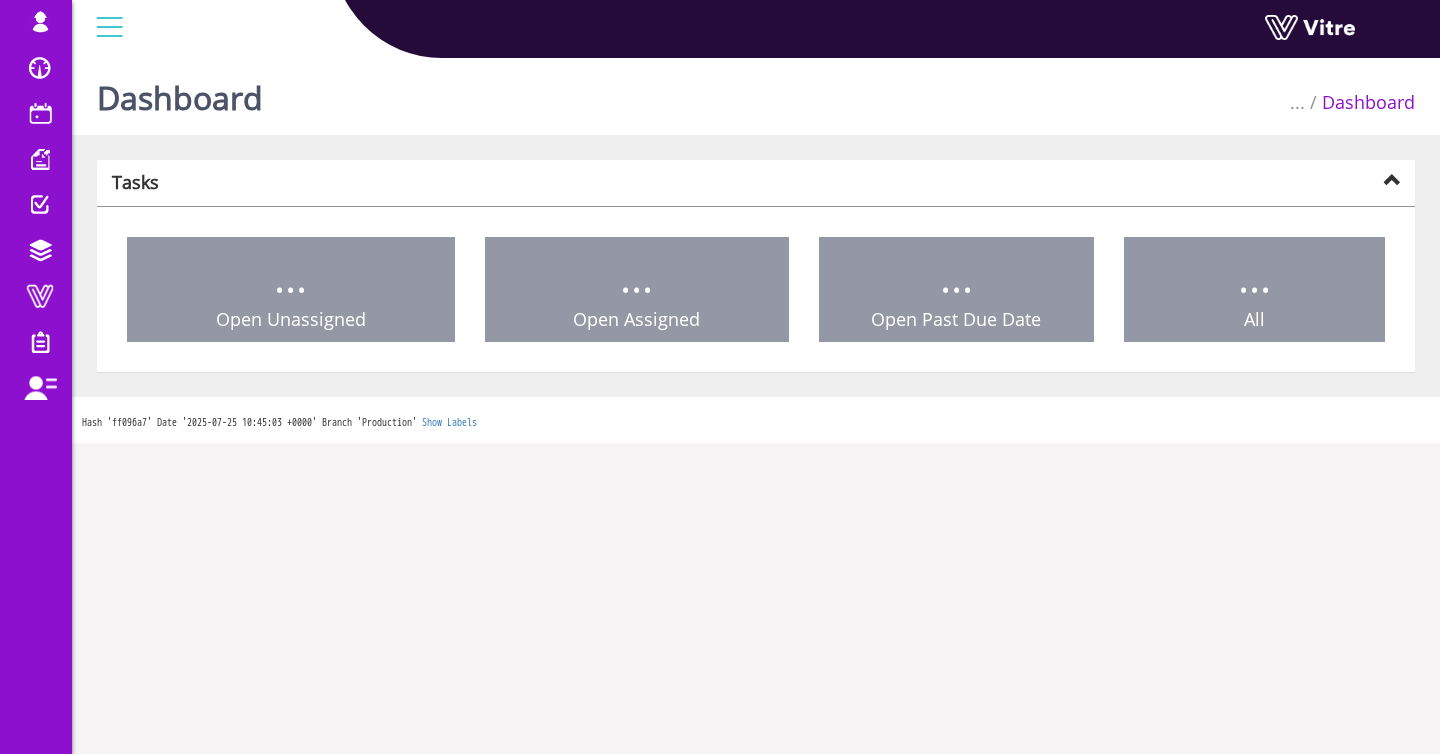 scroll, scrollTop: 0, scrollLeft: 0, axis: both 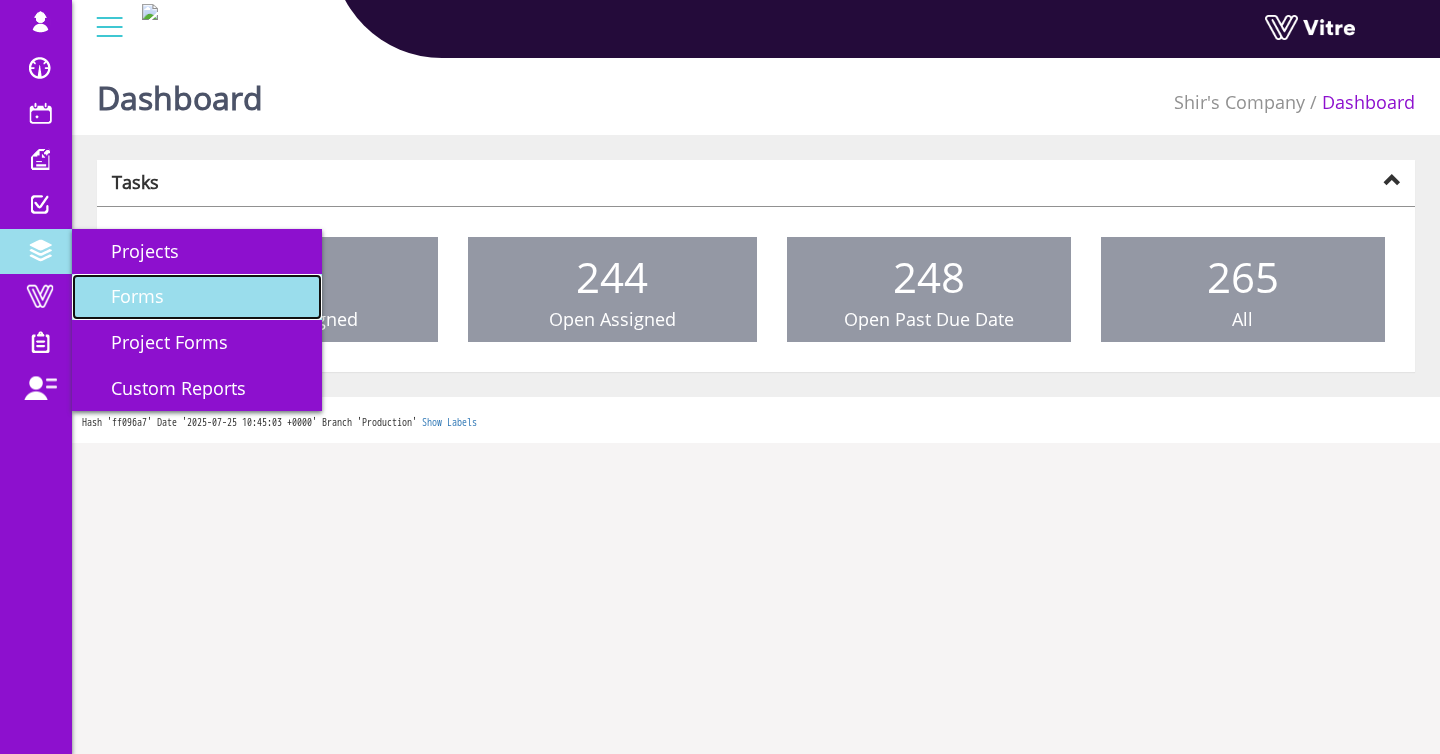 click on "Forms" at bounding box center (125, 296) 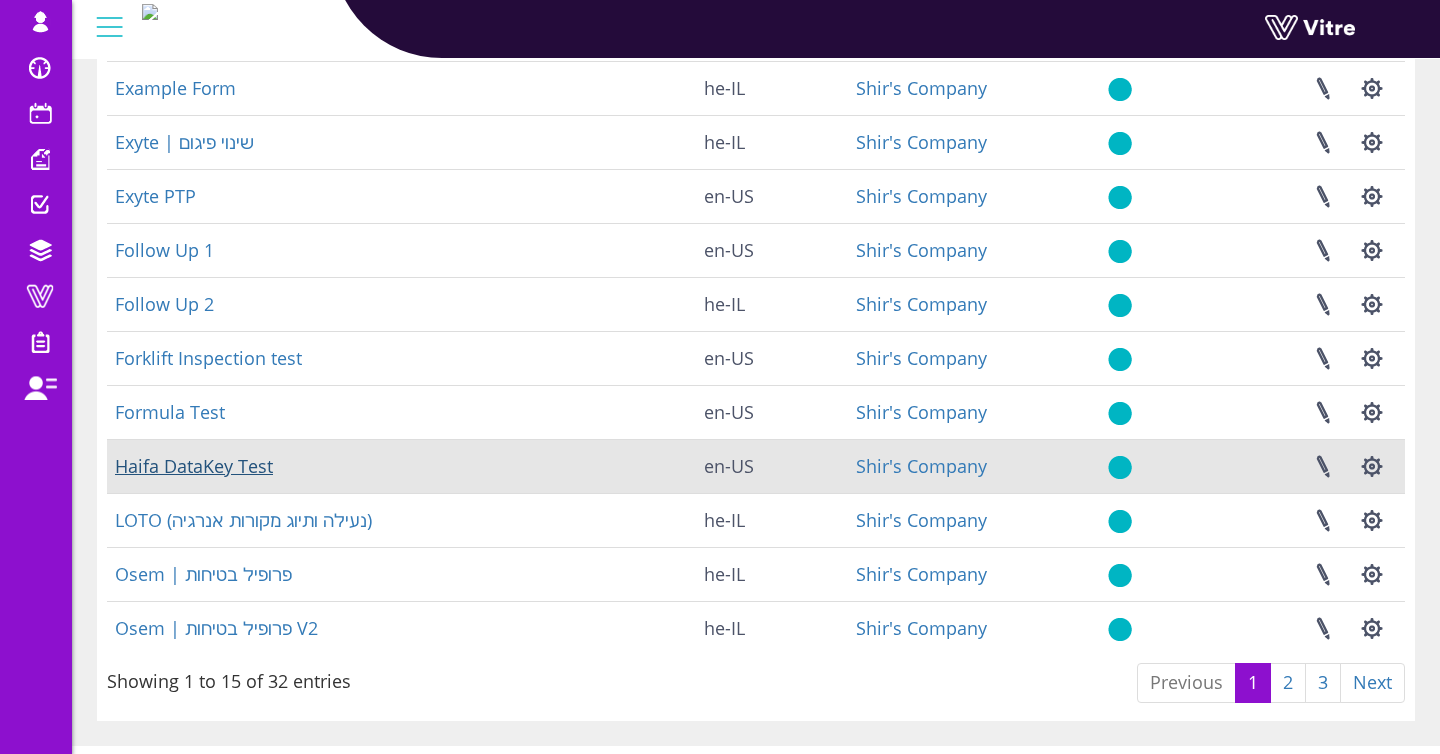 scroll, scrollTop: 443, scrollLeft: 0, axis: vertical 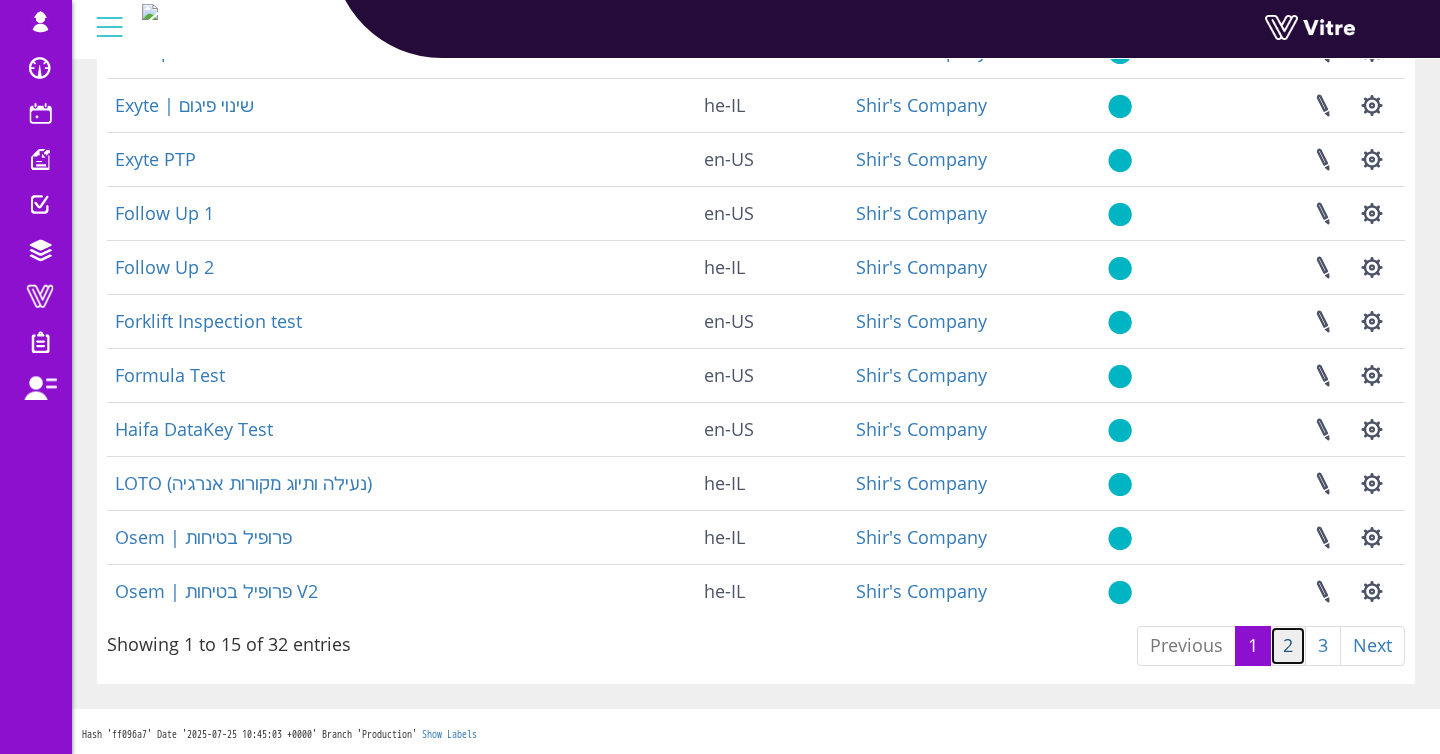 click on "2" at bounding box center (1288, 646) 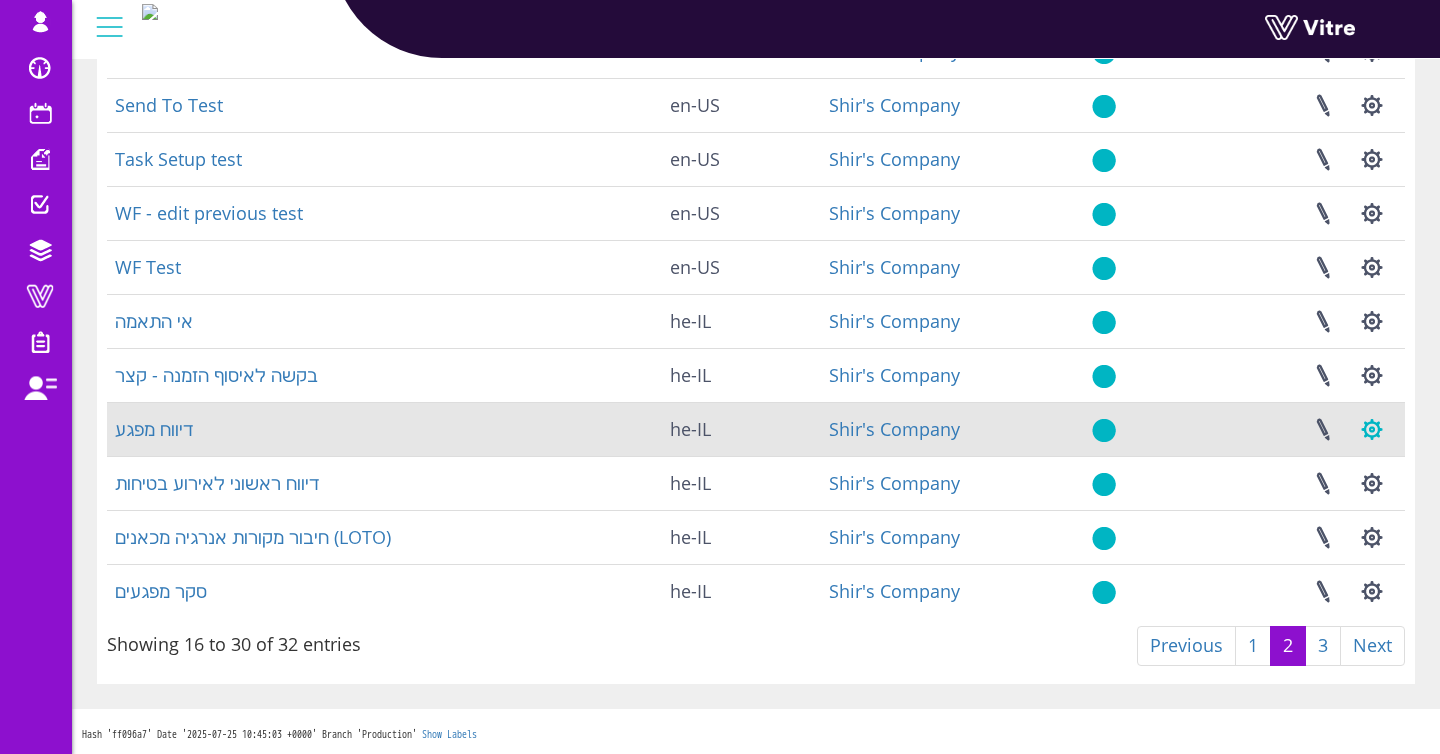 click at bounding box center (1372, 429) 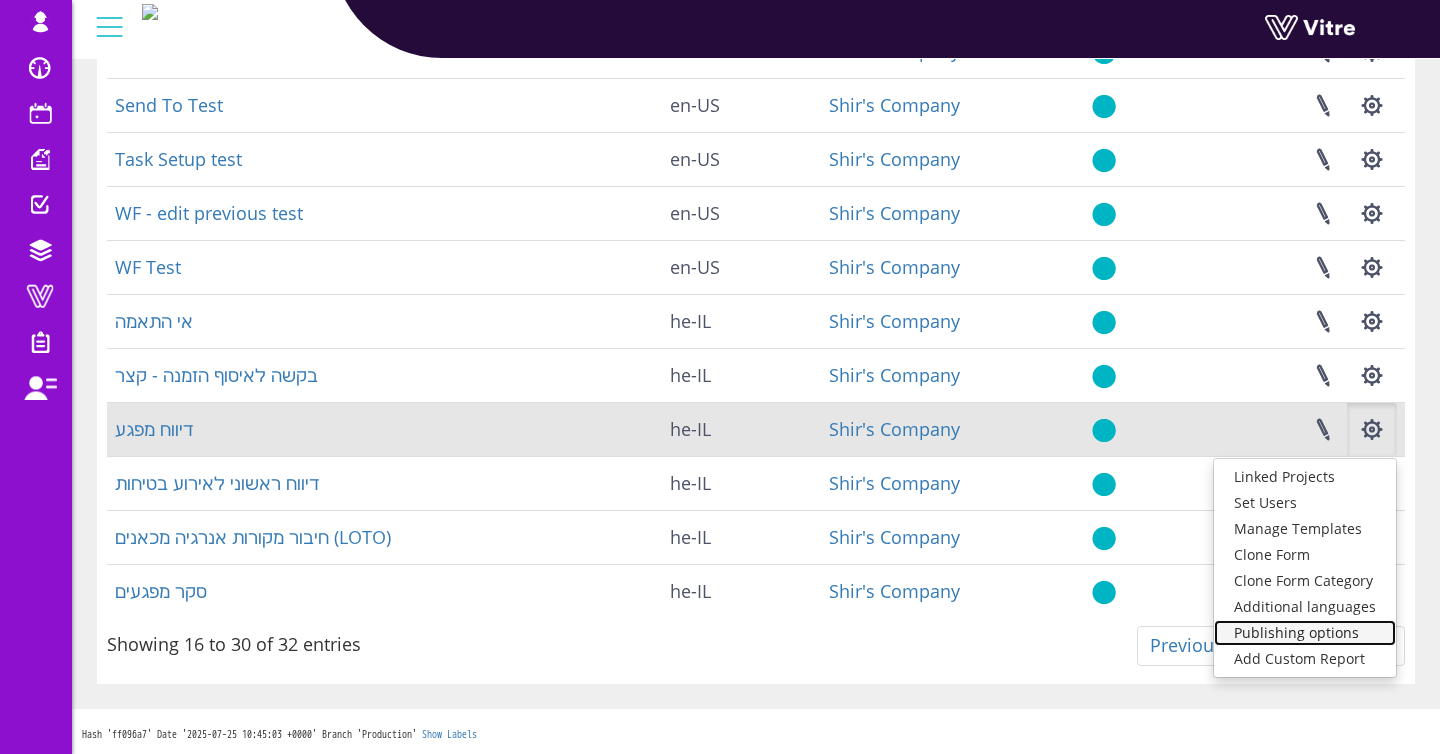 click on "Publishing options" at bounding box center [1305, 633] 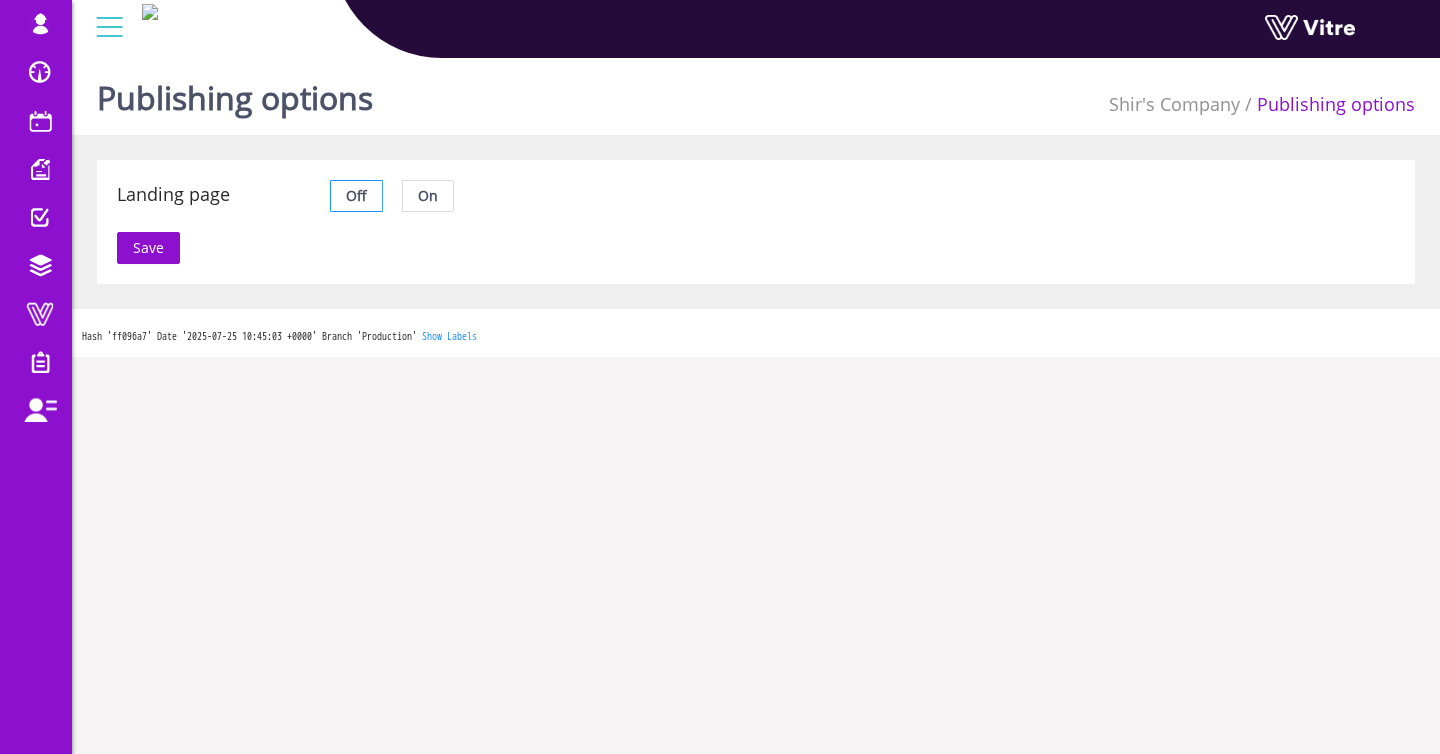scroll, scrollTop: 0, scrollLeft: 0, axis: both 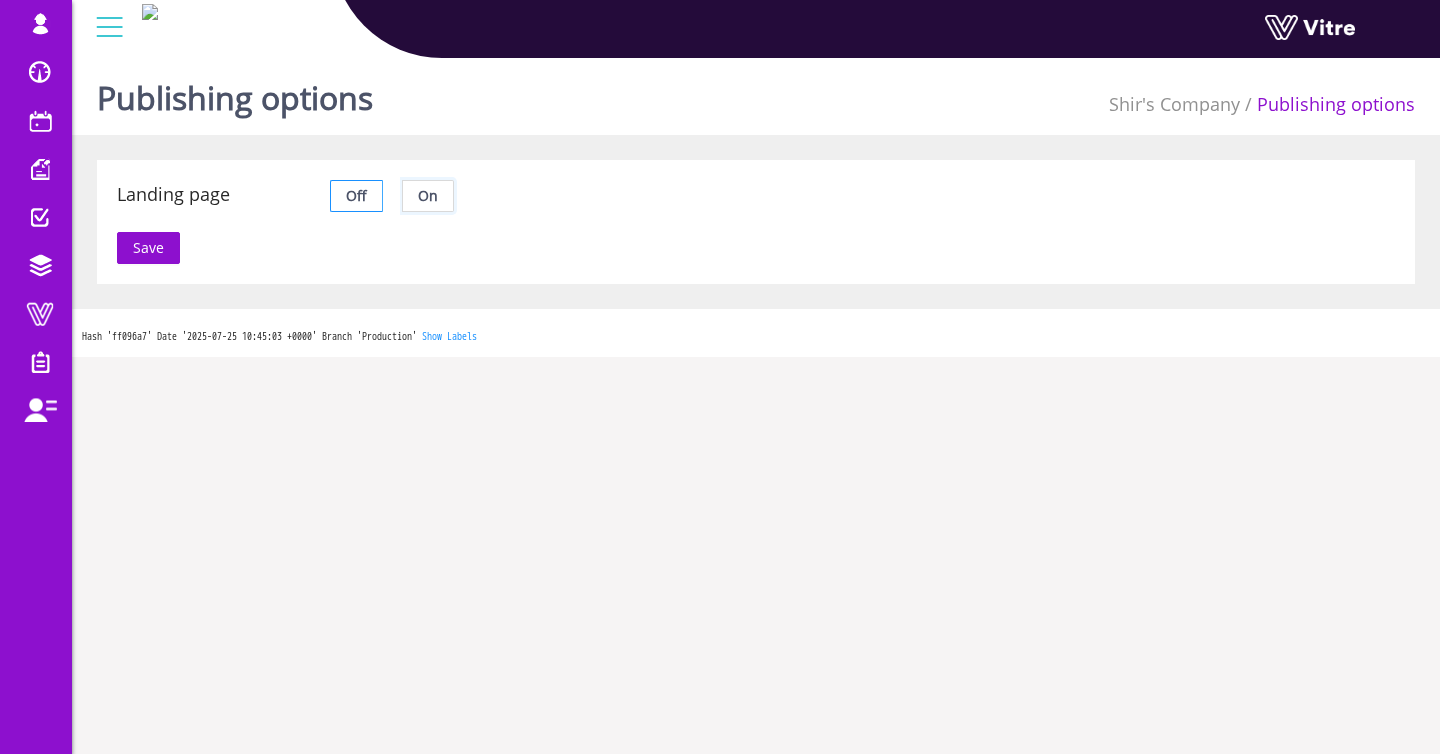 click on "On" at bounding box center (403, 201) 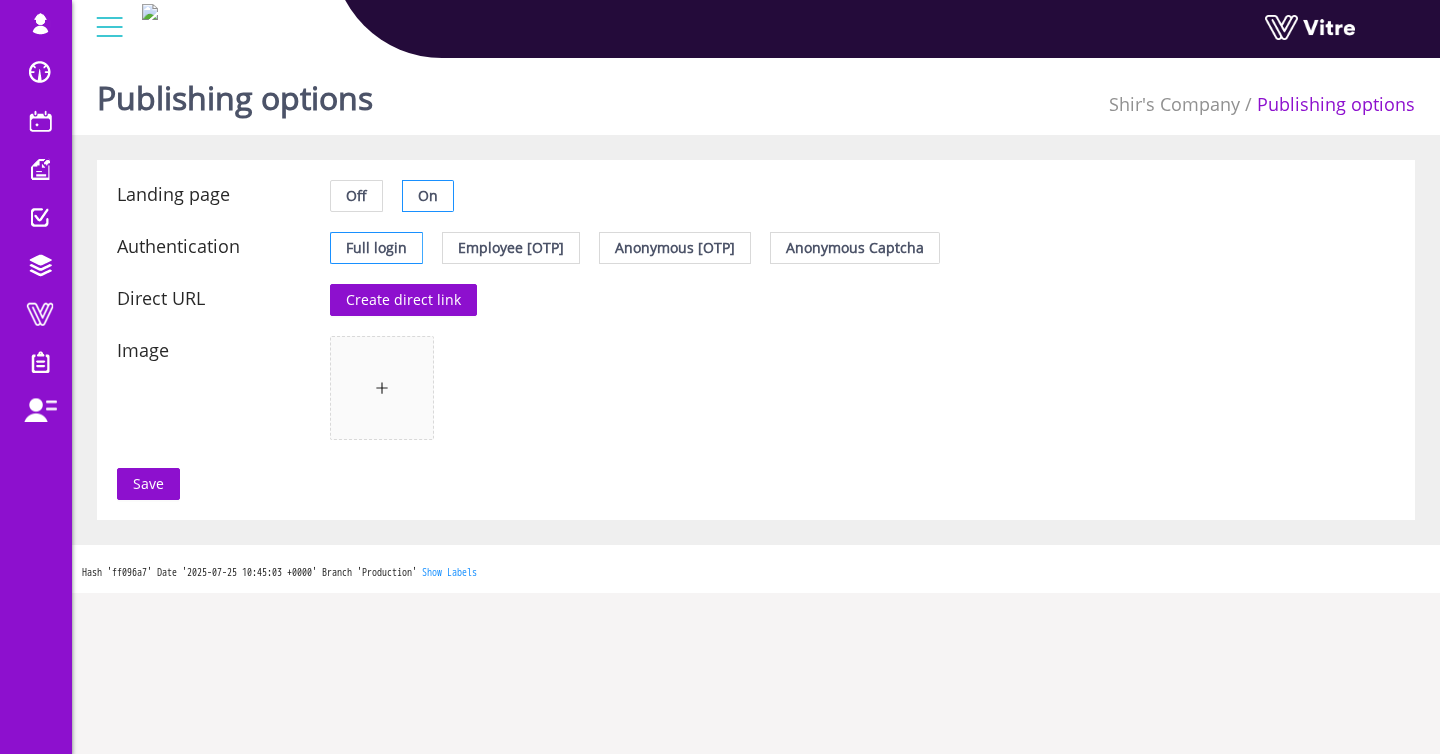 click on "Anonymous [OTP]" at bounding box center (675, 247) 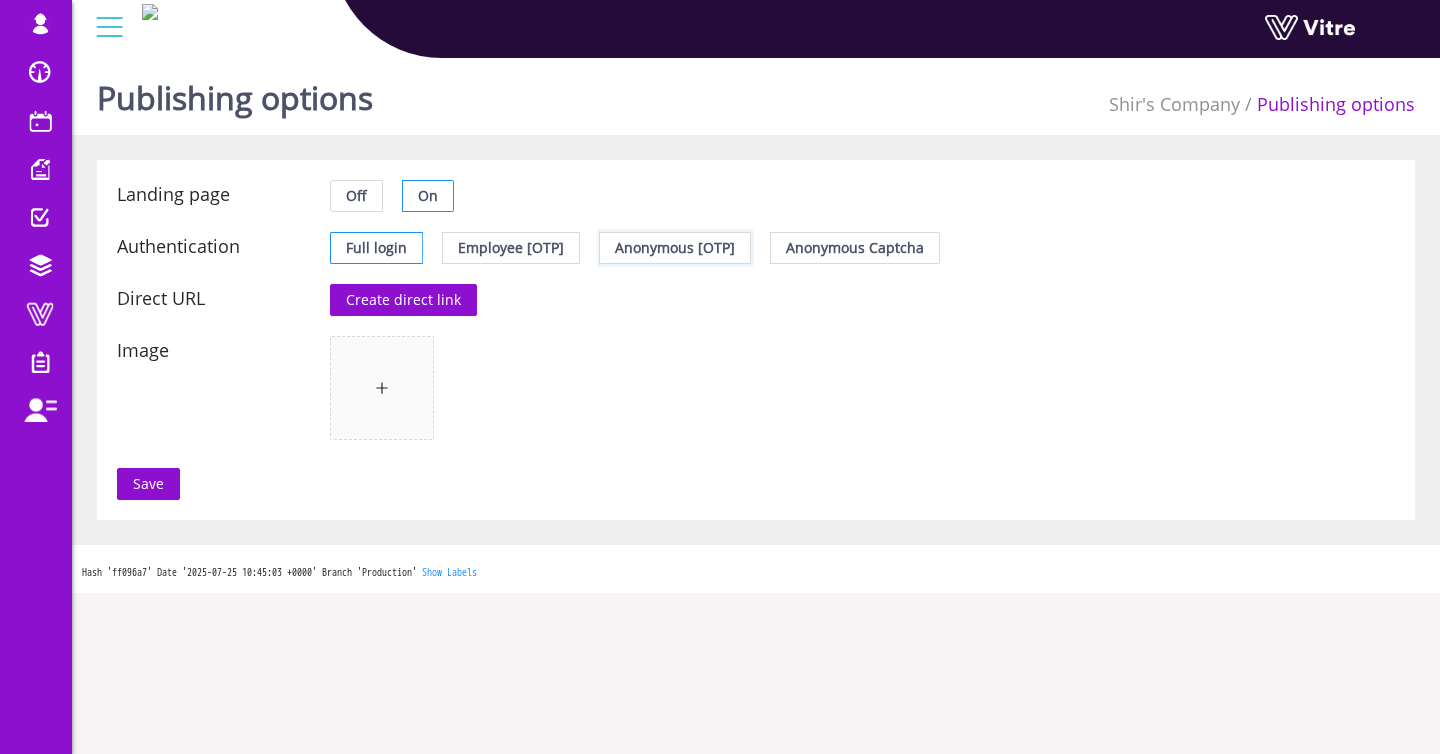 click on "Anonymous [OTP]" at bounding box center (600, 253) 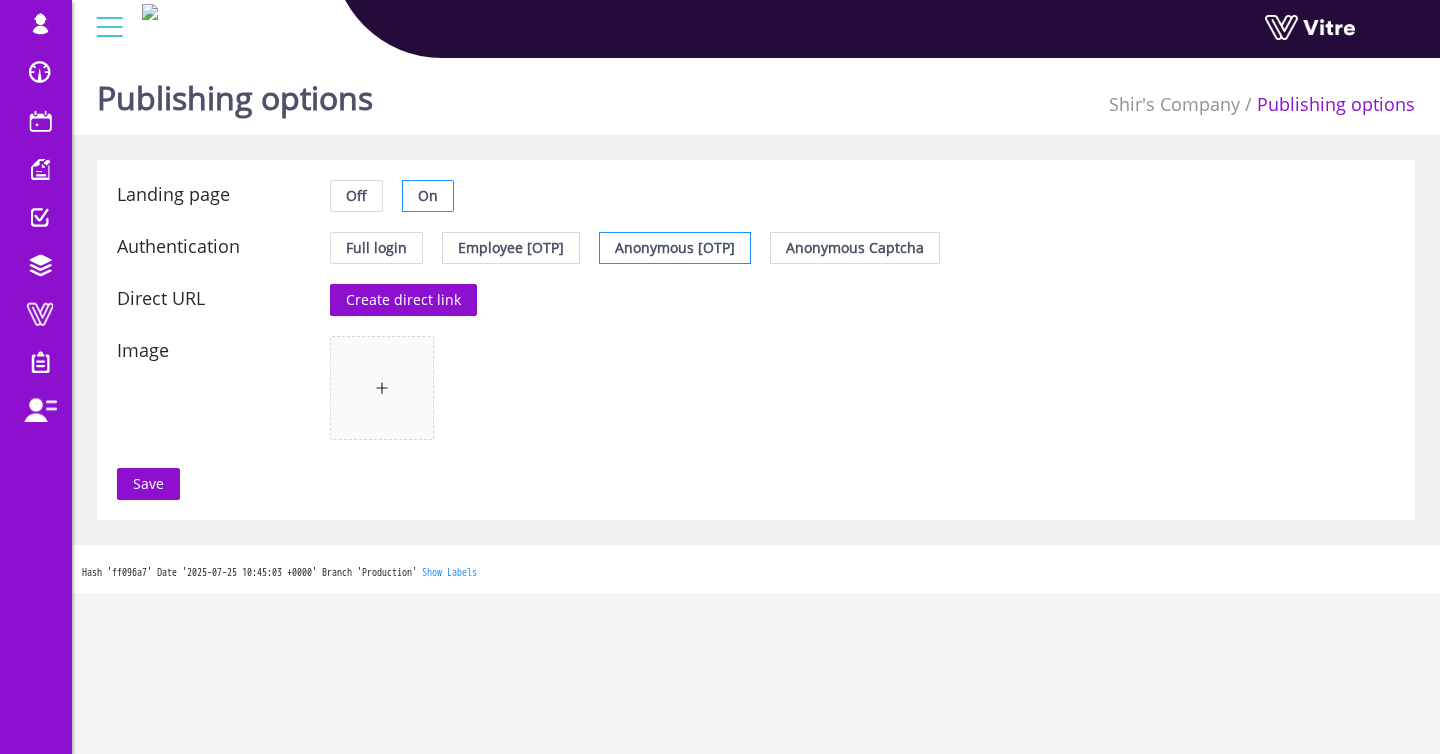 click on "Create direct link" at bounding box center [403, 300] 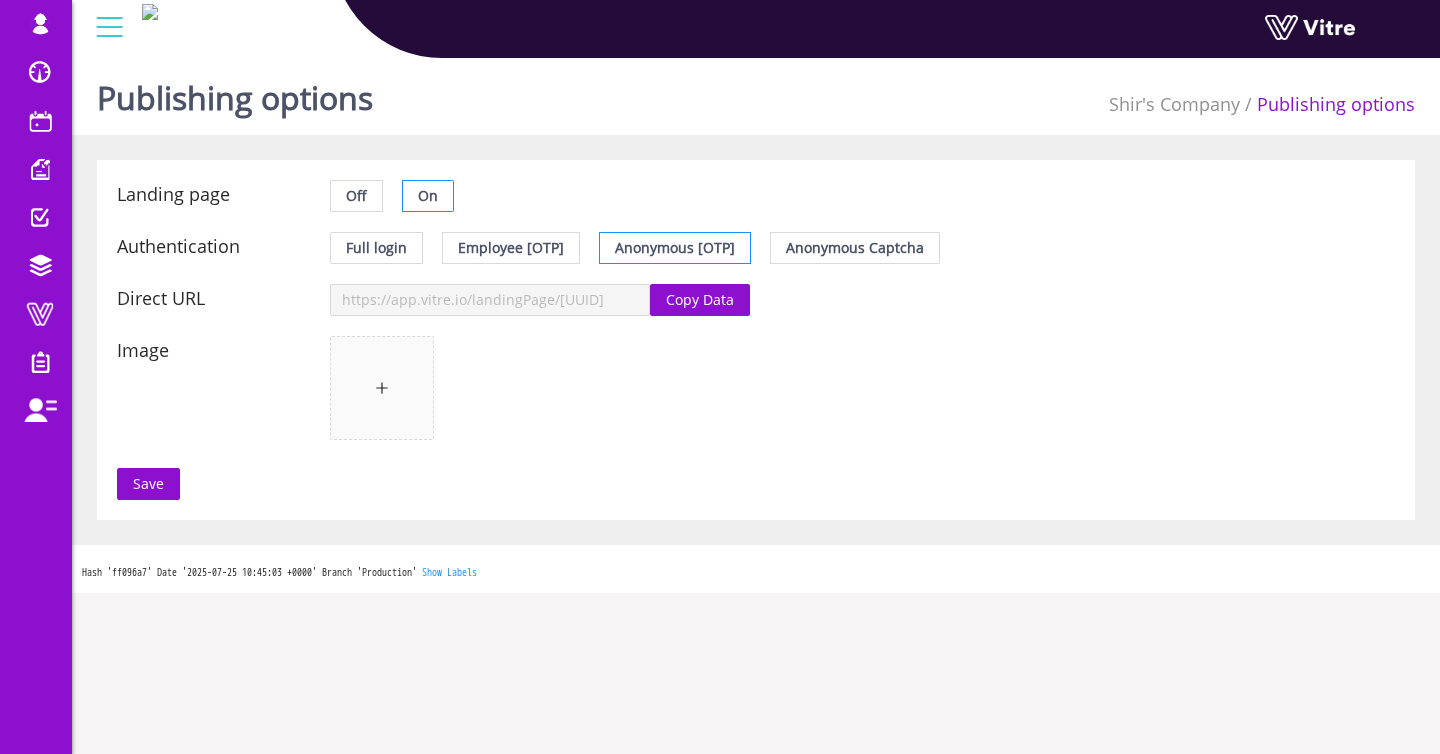click on "Copy Data" at bounding box center (700, 300) 